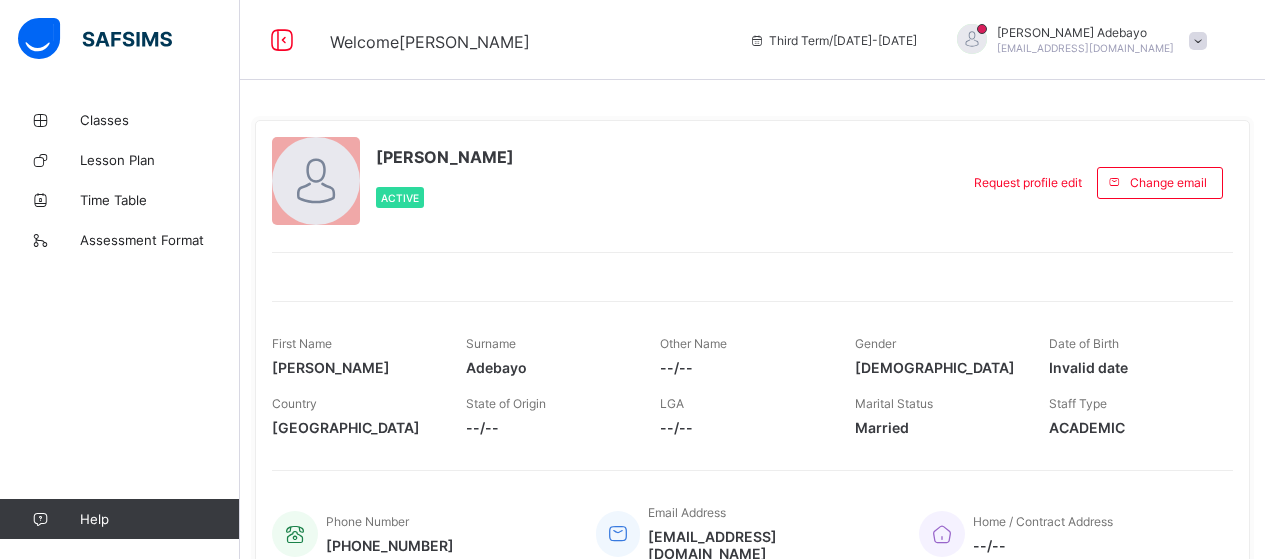 scroll, scrollTop: 0, scrollLeft: 0, axis: both 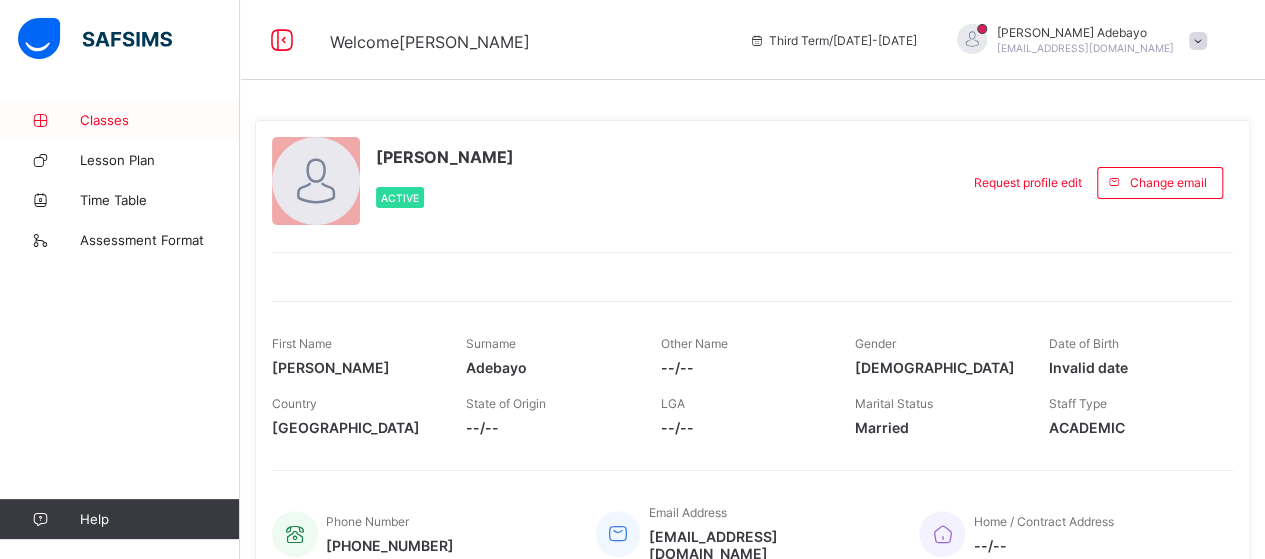 click on "Classes" at bounding box center [160, 120] 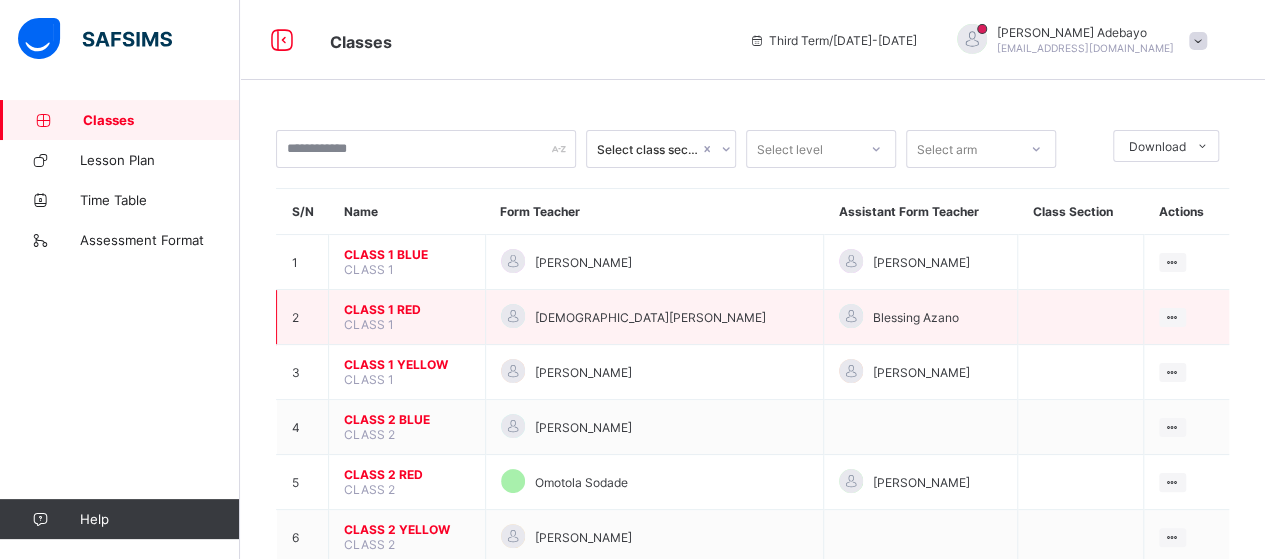click on "CLASS 1   RED" at bounding box center (407, 309) 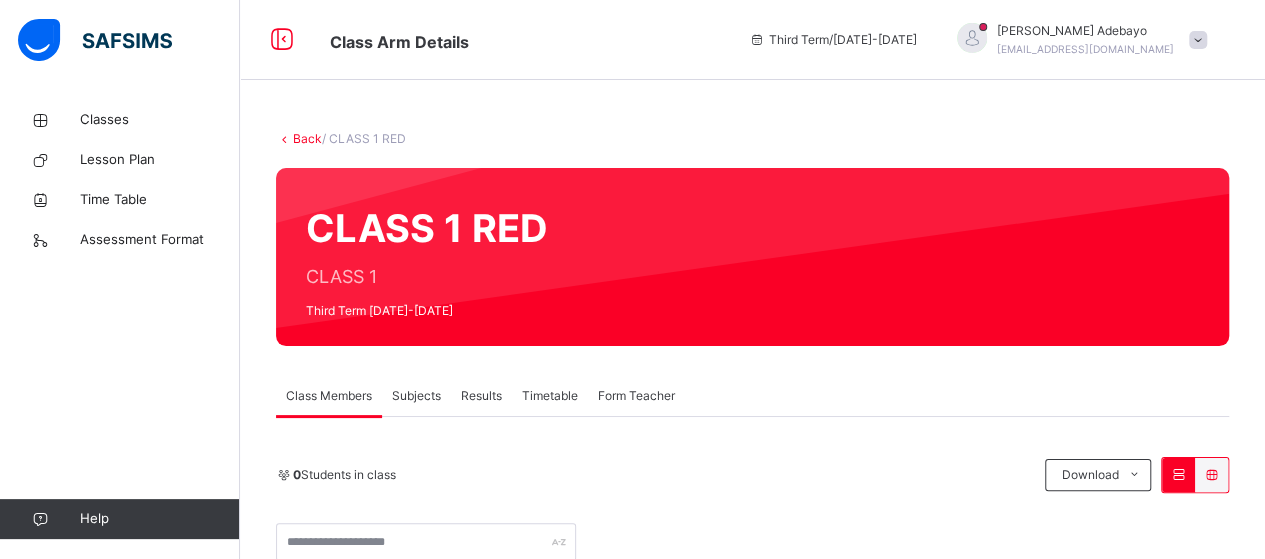 click on "Subjects" at bounding box center (416, 396) 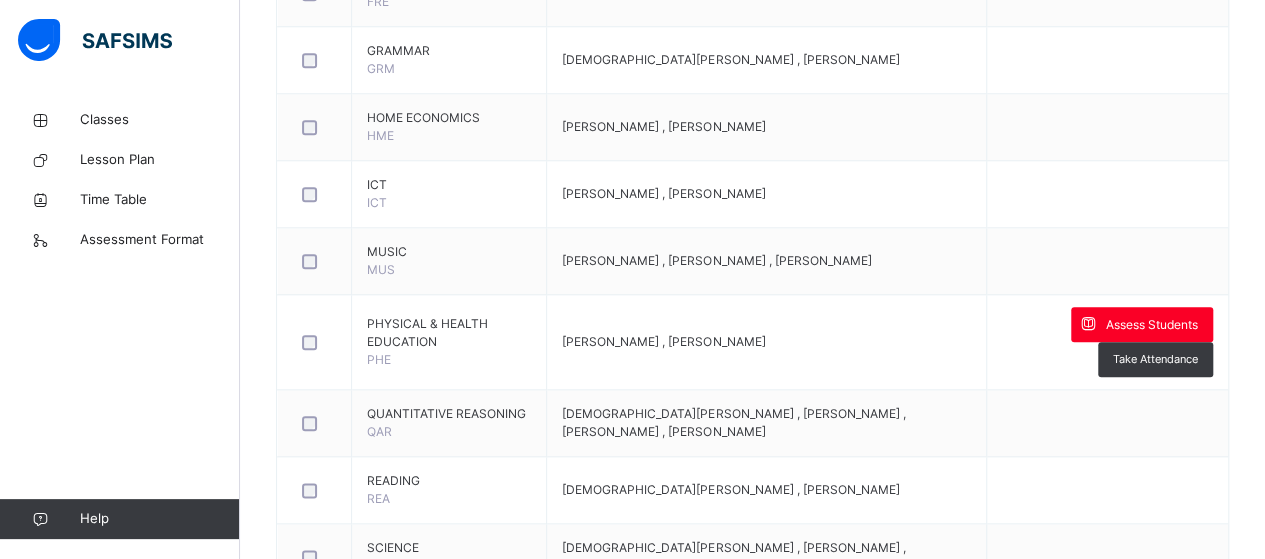 scroll, scrollTop: 950, scrollLeft: 0, axis: vertical 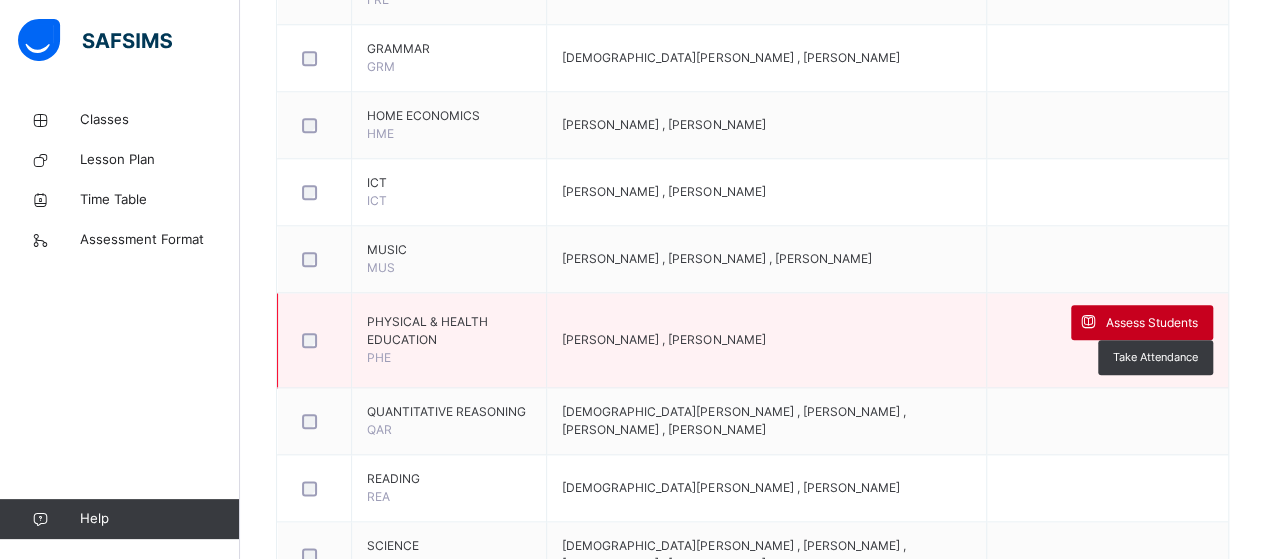 click on "Assess Students" at bounding box center [1152, 323] 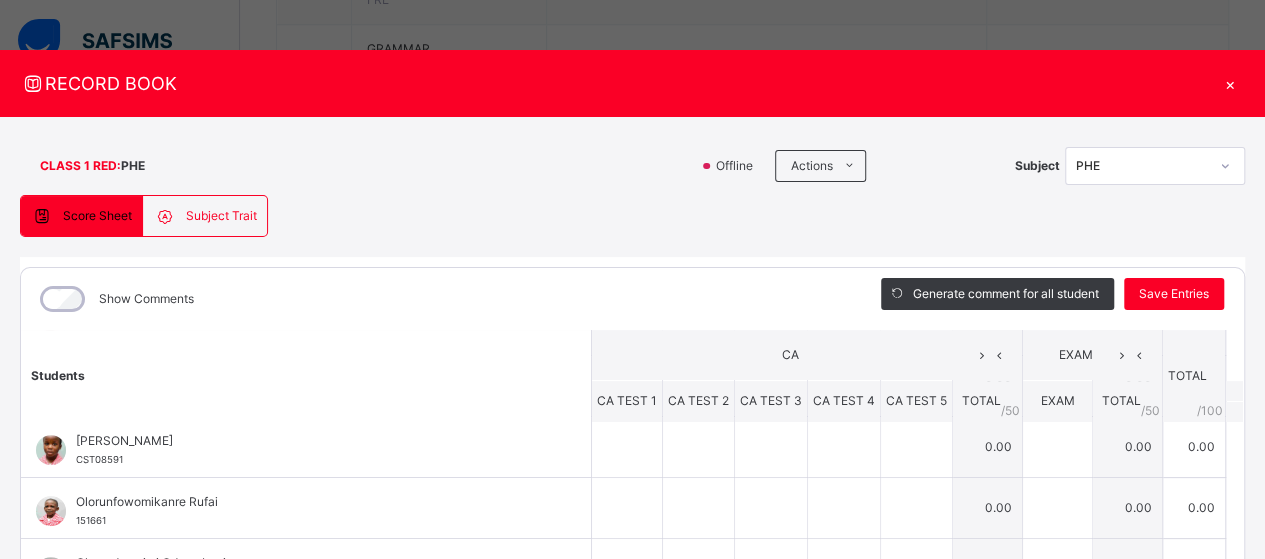 scroll, scrollTop: 502, scrollLeft: 0, axis: vertical 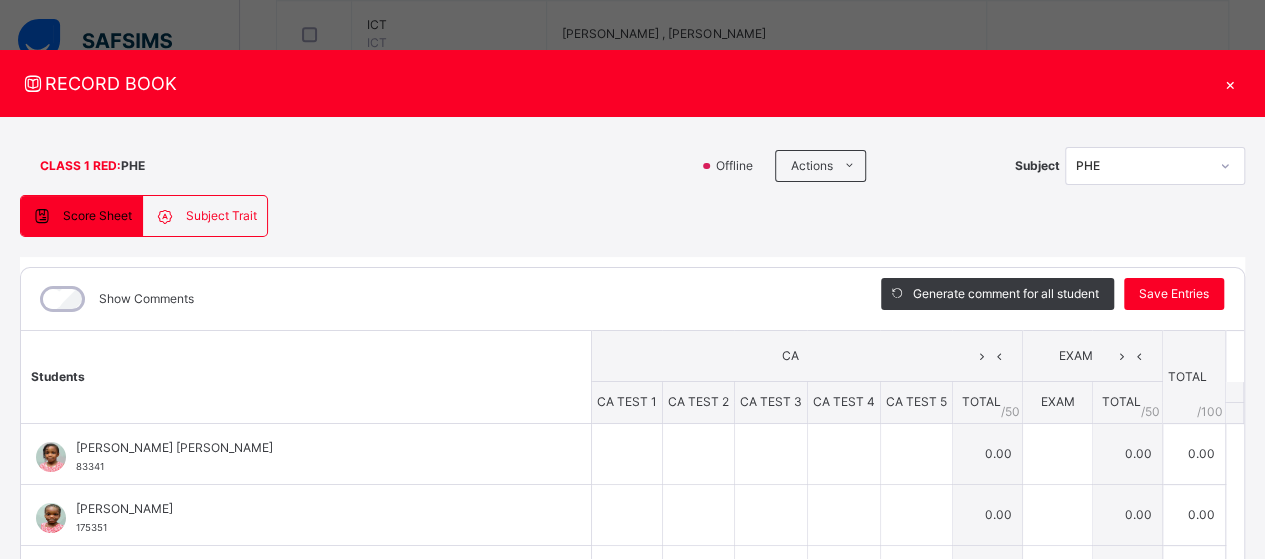 click on "×" at bounding box center [1230, 83] 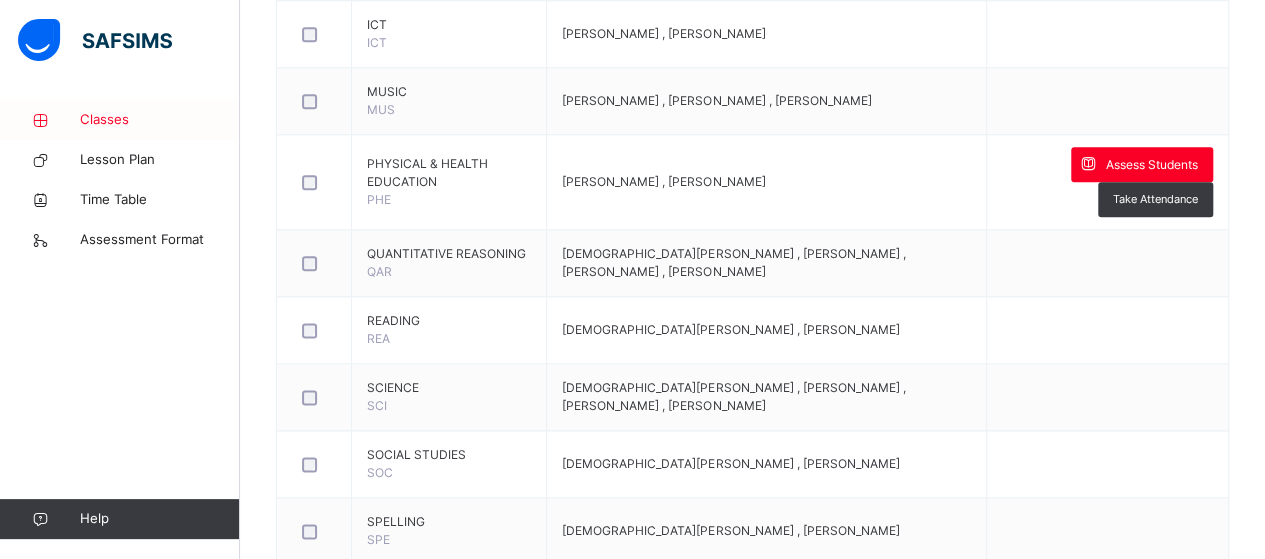 click on "Classes" at bounding box center [160, 120] 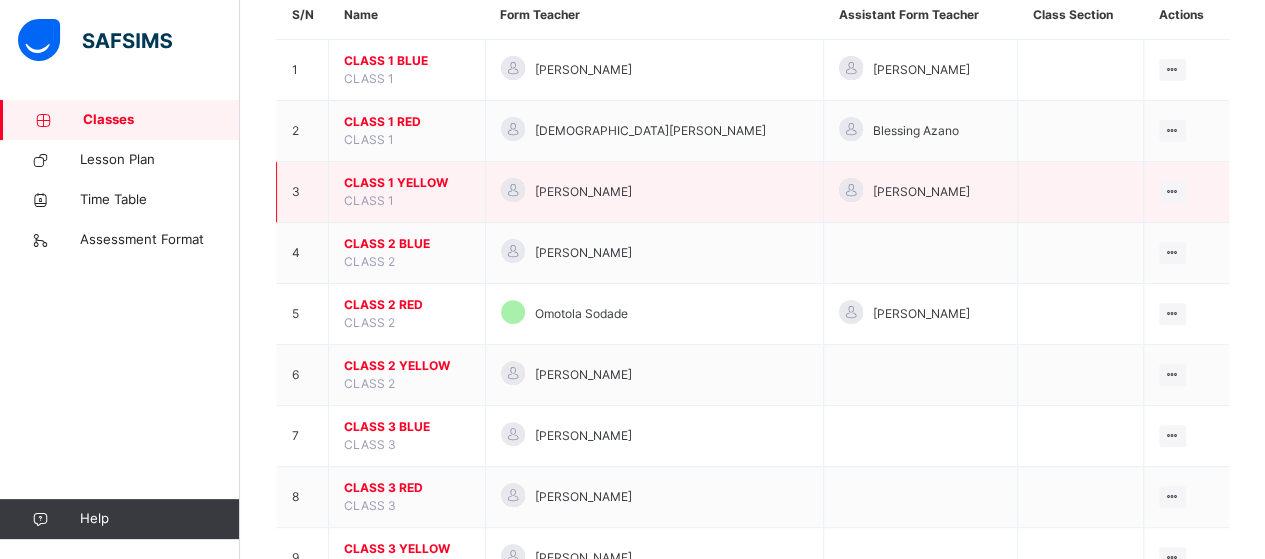 scroll, scrollTop: 199, scrollLeft: 0, axis: vertical 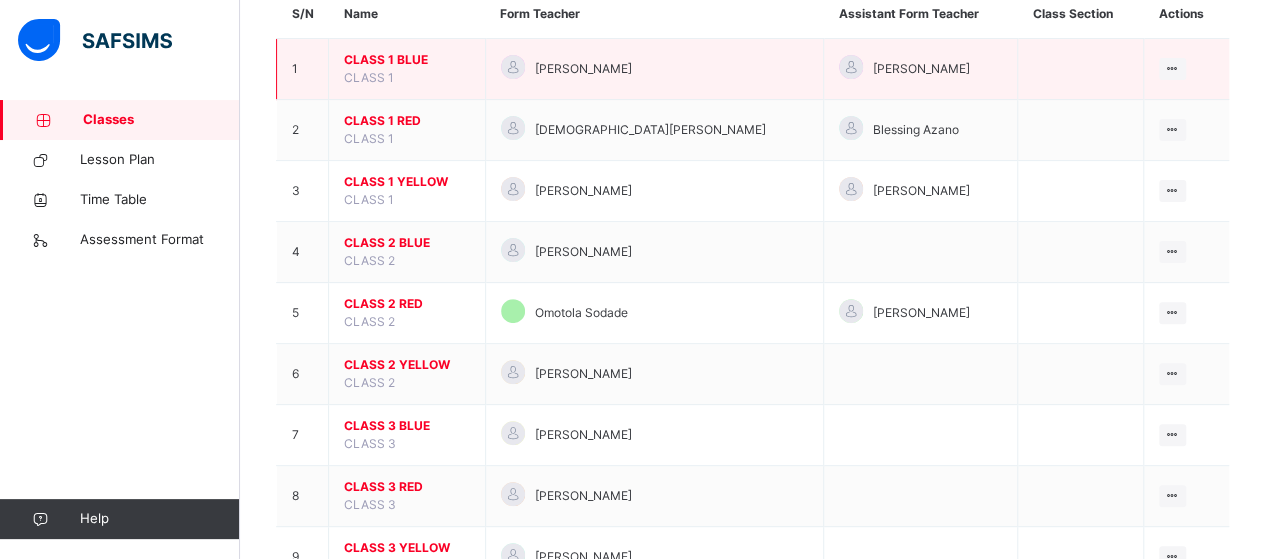 click on "CLASS 1   BLUE" at bounding box center (407, 60) 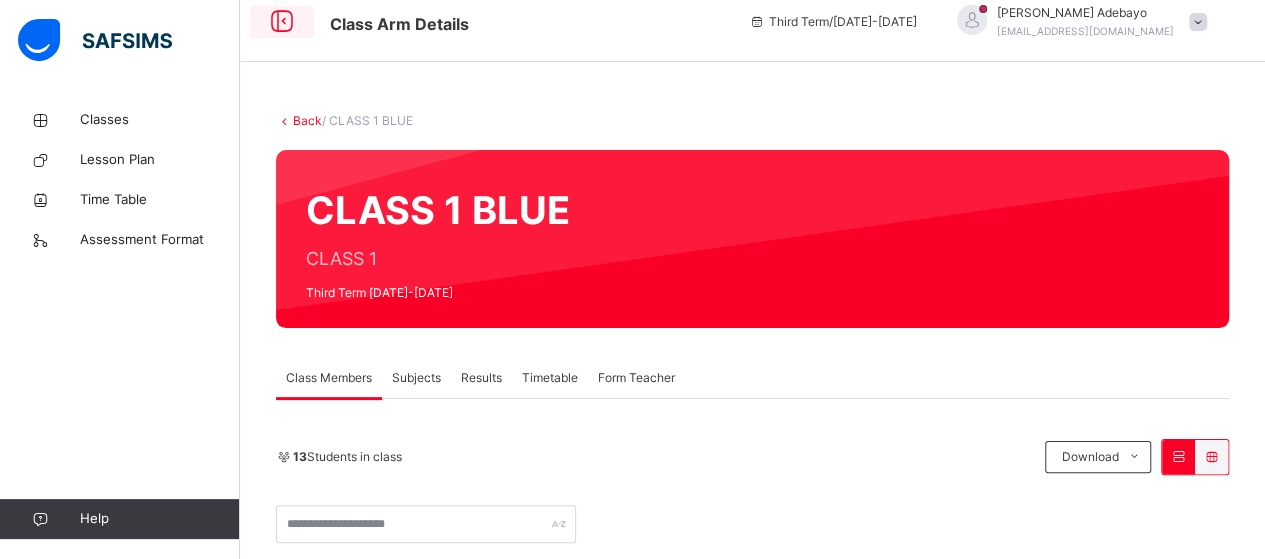 scroll, scrollTop: 199, scrollLeft: 0, axis: vertical 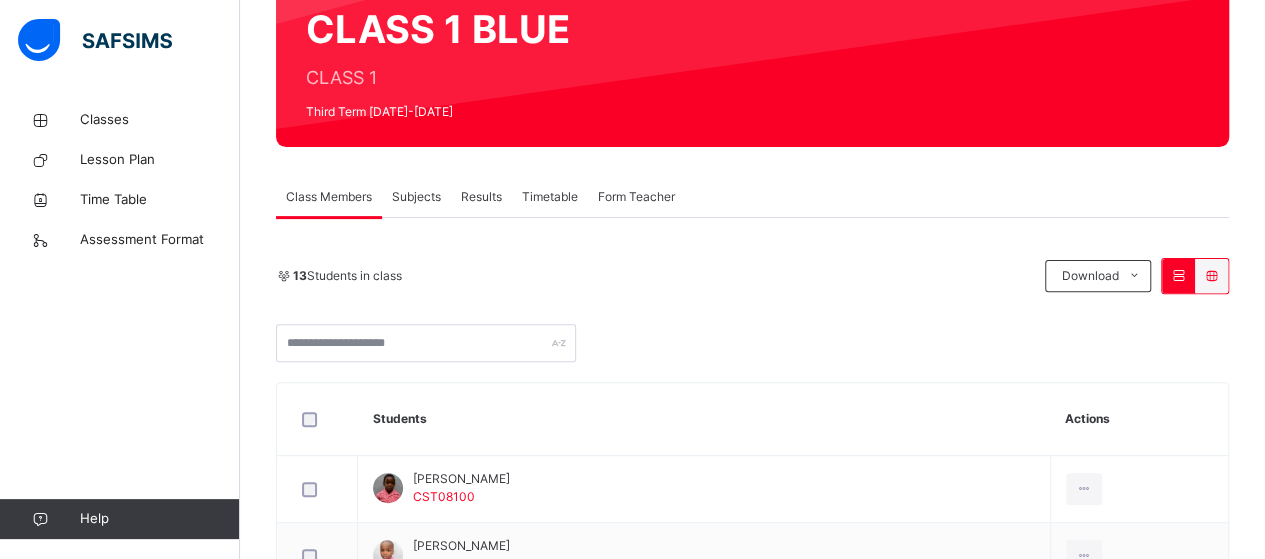 click on "Subjects" at bounding box center [416, 197] 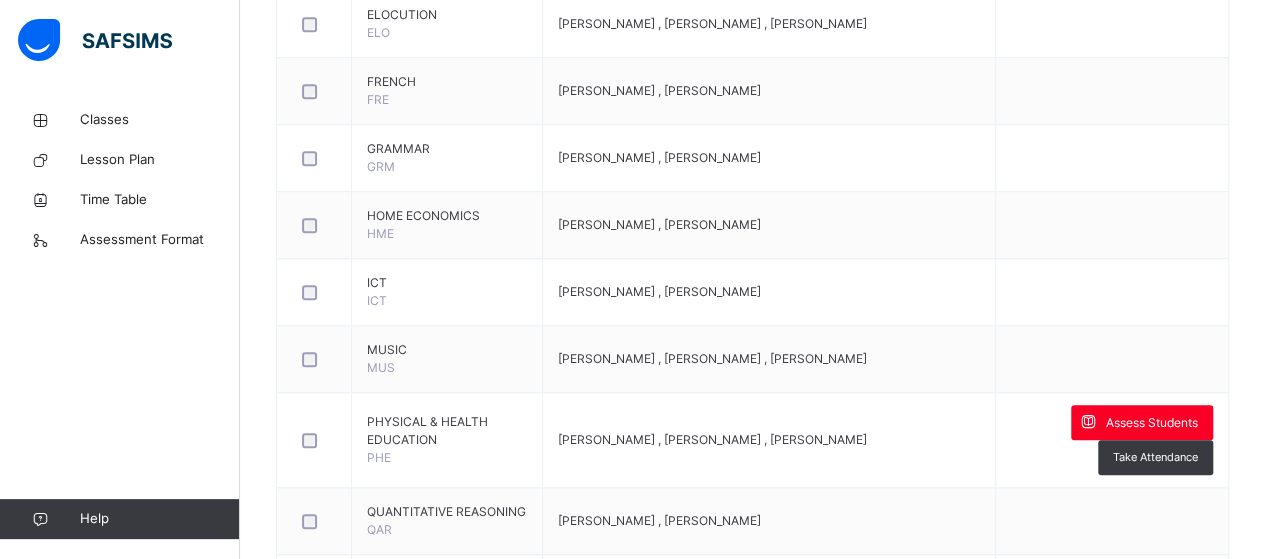 scroll, scrollTop: 851, scrollLeft: 0, axis: vertical 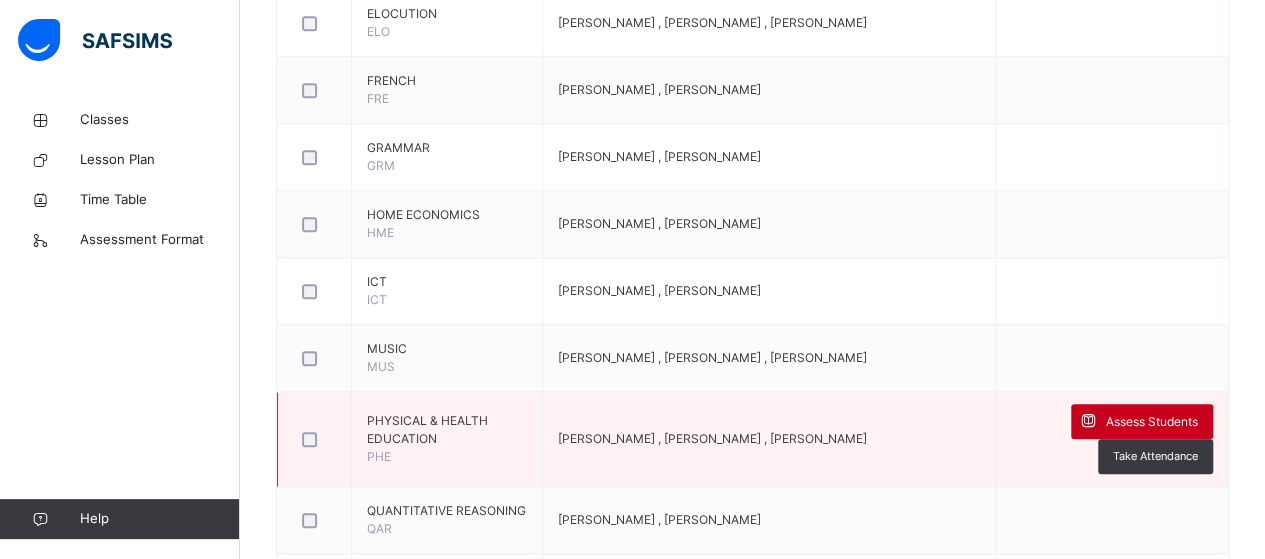 click on "Assess Students" at bounding box center [1152, 422] 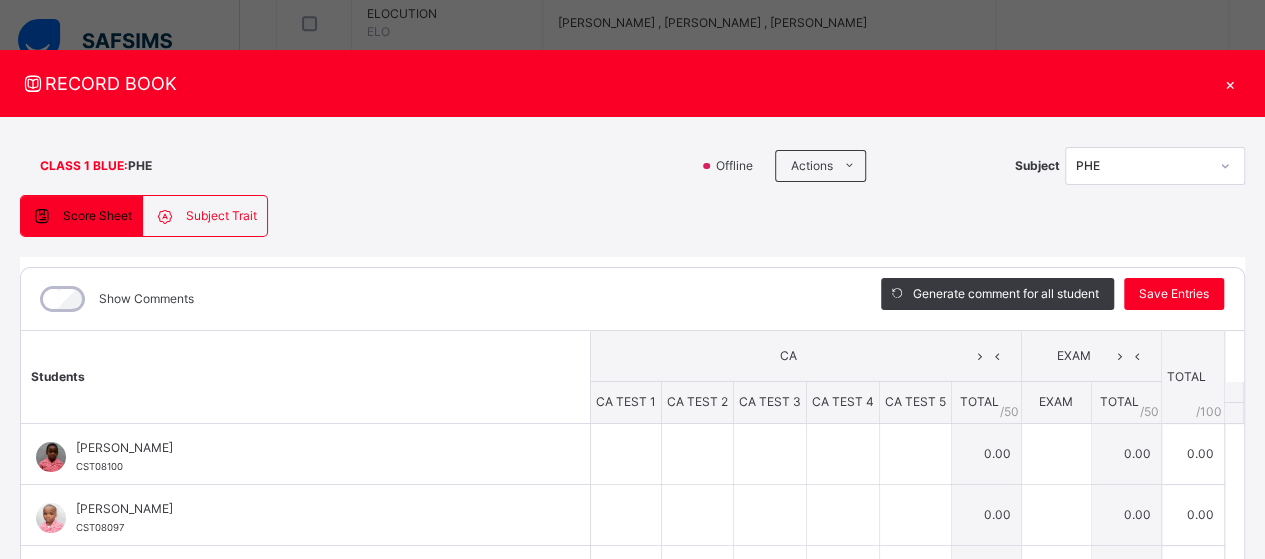 scroll, scrollTop: 173, scrollLeft: 0, axis: vertical 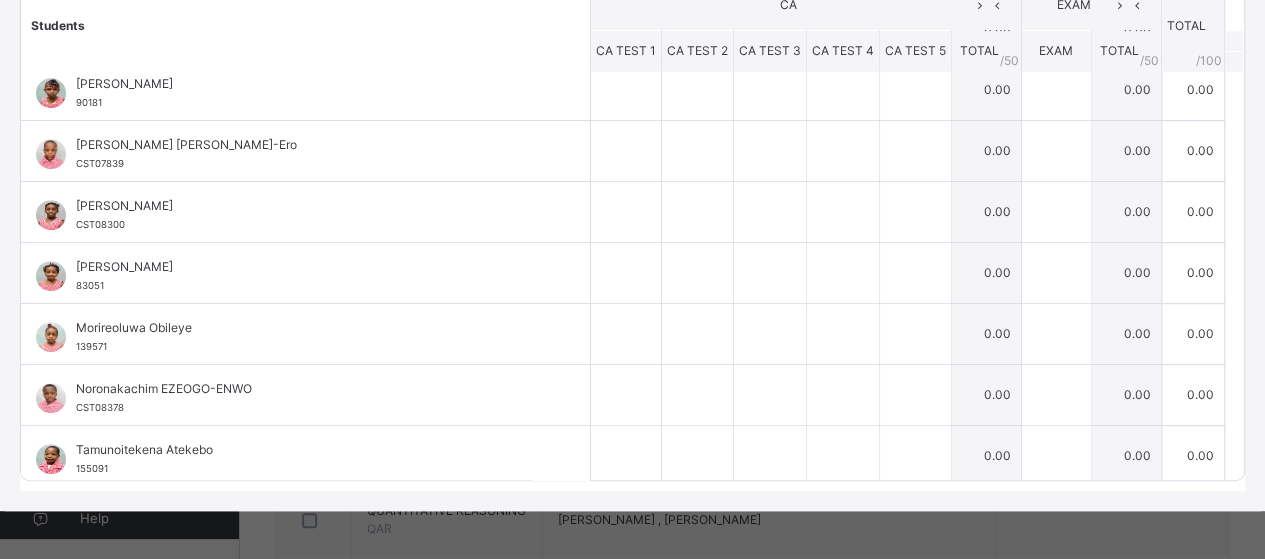 click on "[PERSON_NAME] CST08300" at bounding box center (310, 215) 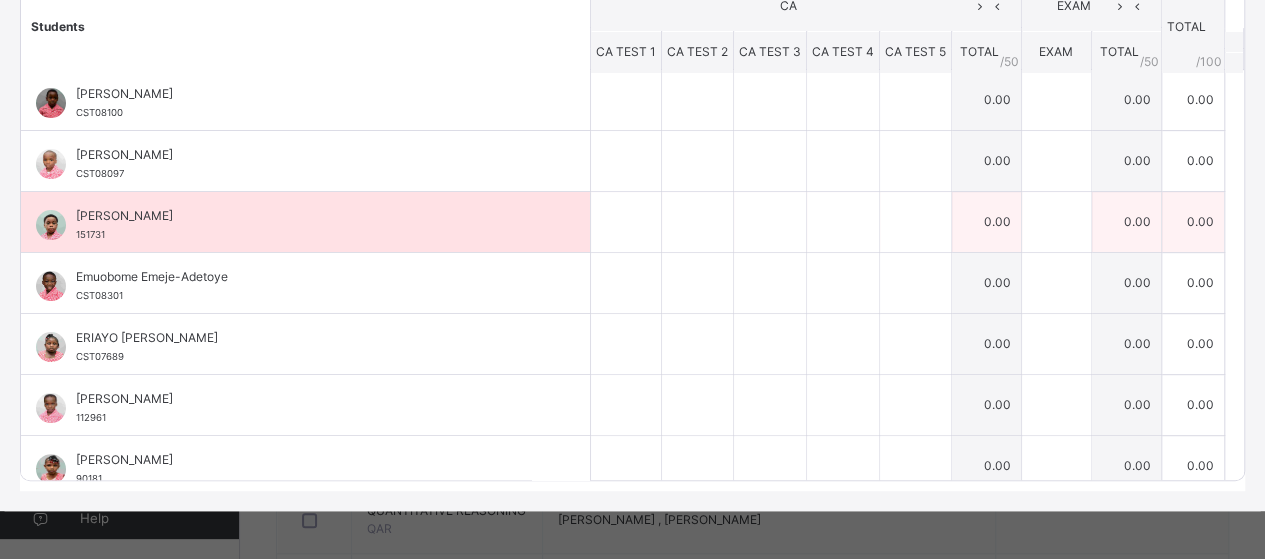 scroll, scrollTop: 0, scrollLeft: 0, axis: both 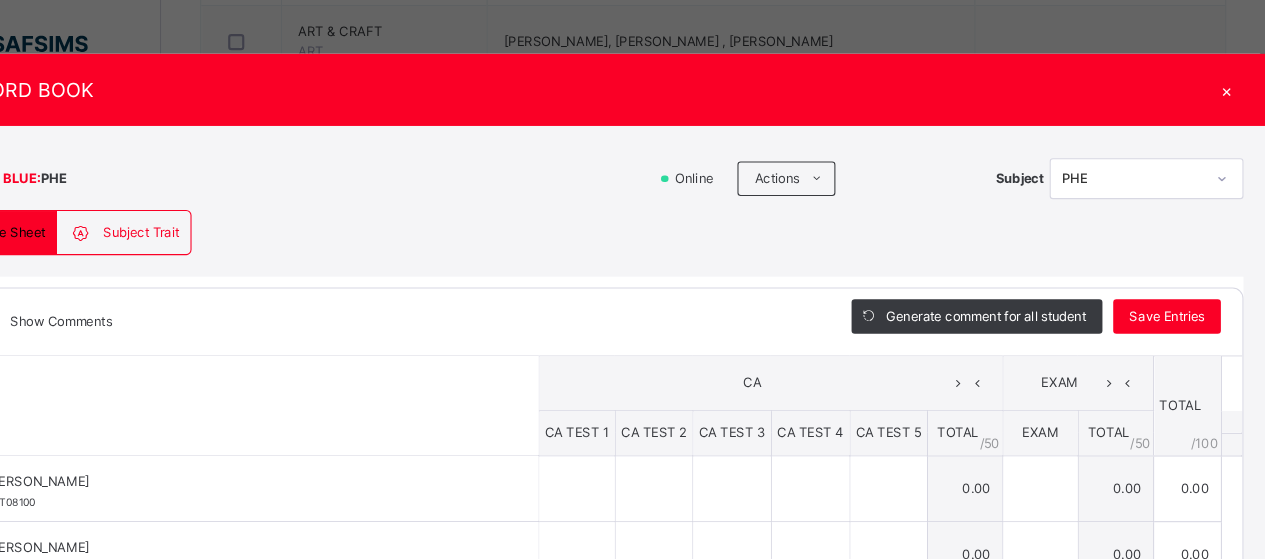 click on "×" at bounding box center (1230, 83) 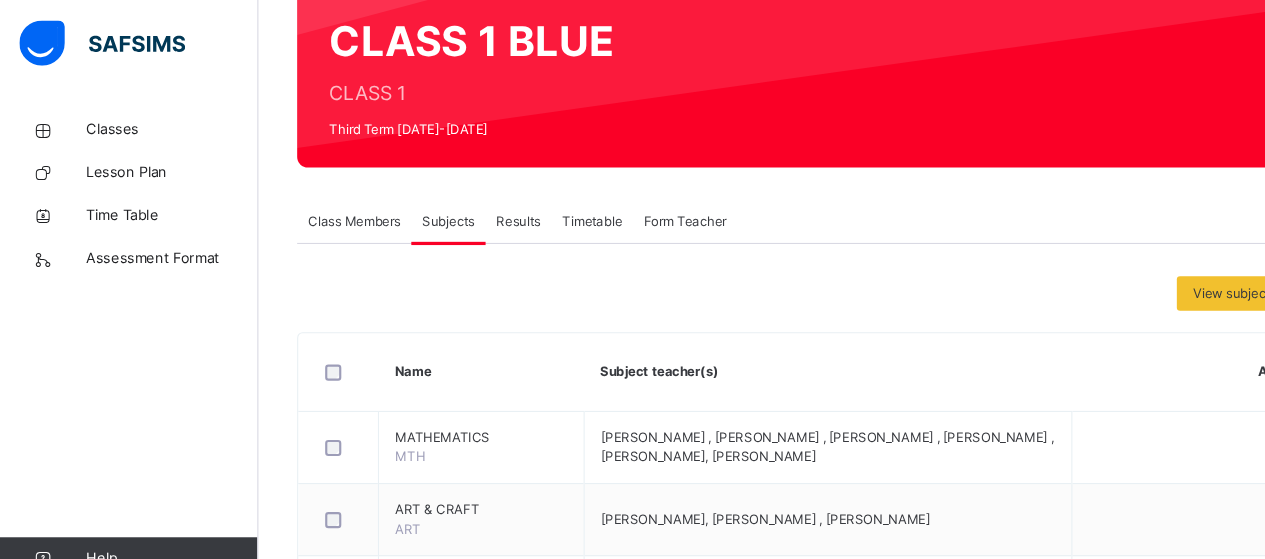 scroll, scrollTop: 0, scrollLeft: 0, axis: both 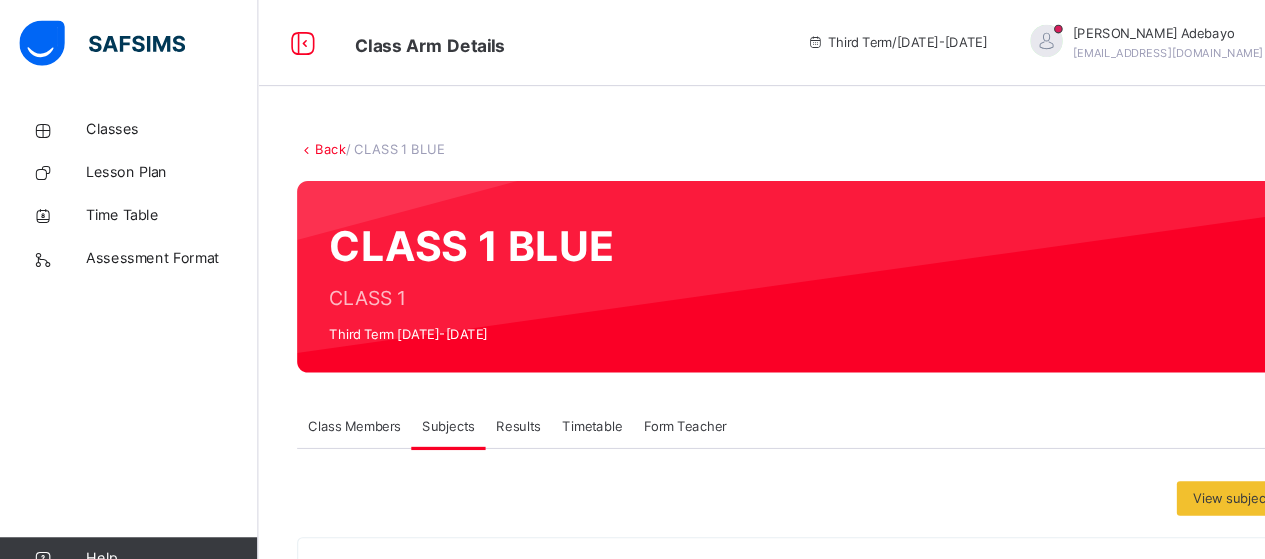 click on "Back" at bounding box center [307, 138] 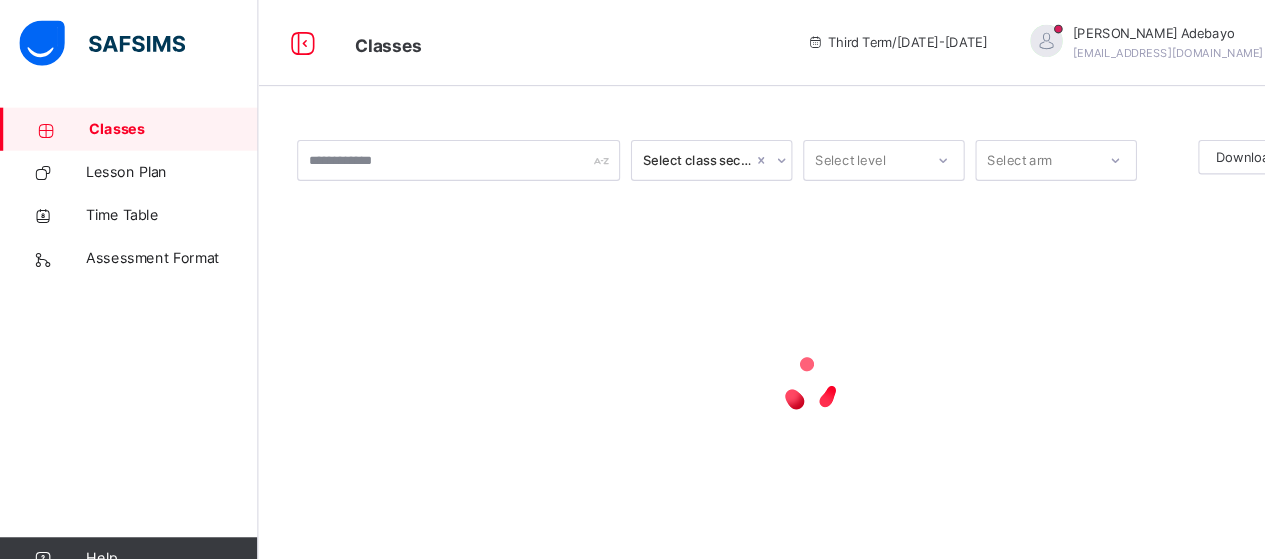 scroll, scrollTop: 18, scrollLeft: 0, axis: vertical 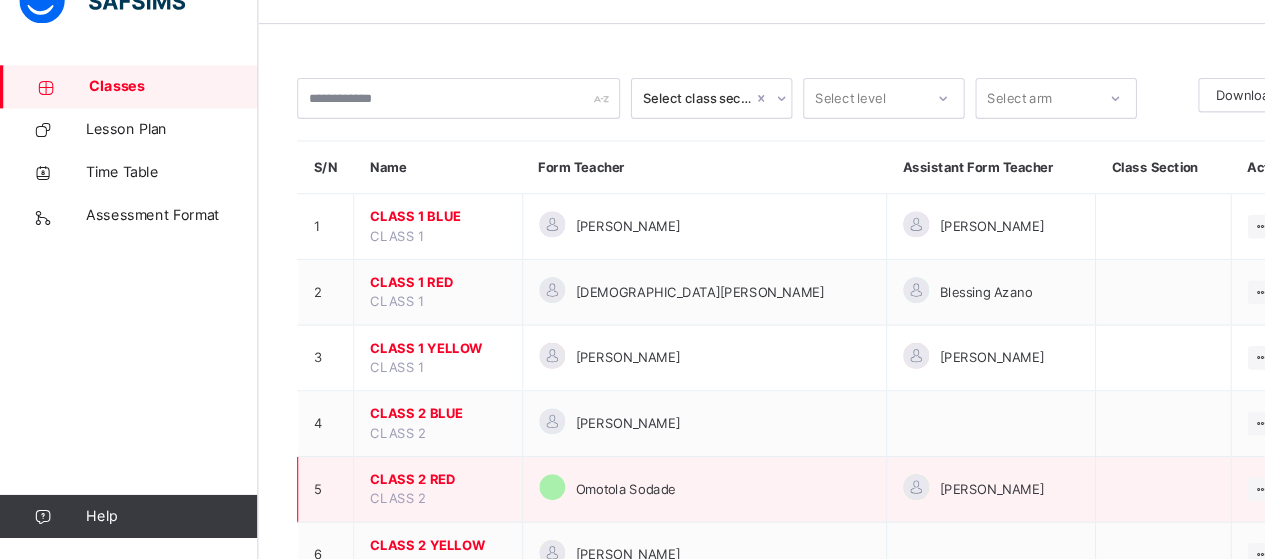 click on "CLASS 2   RED" at bounding box center (407, 485) 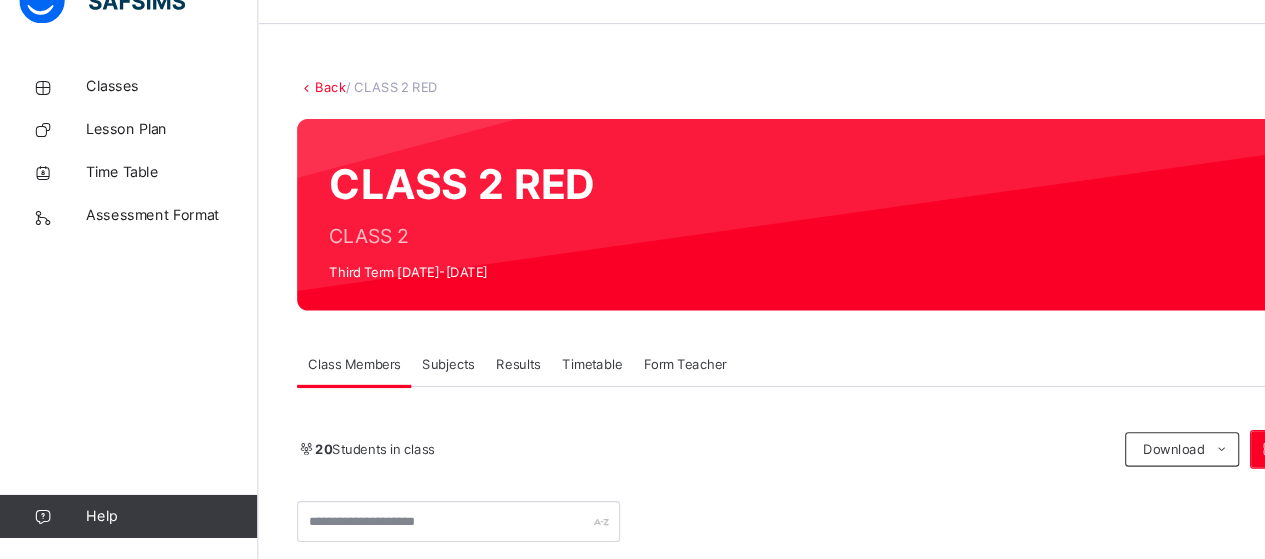 click on "Subjects" at bounding box center (416, 378) 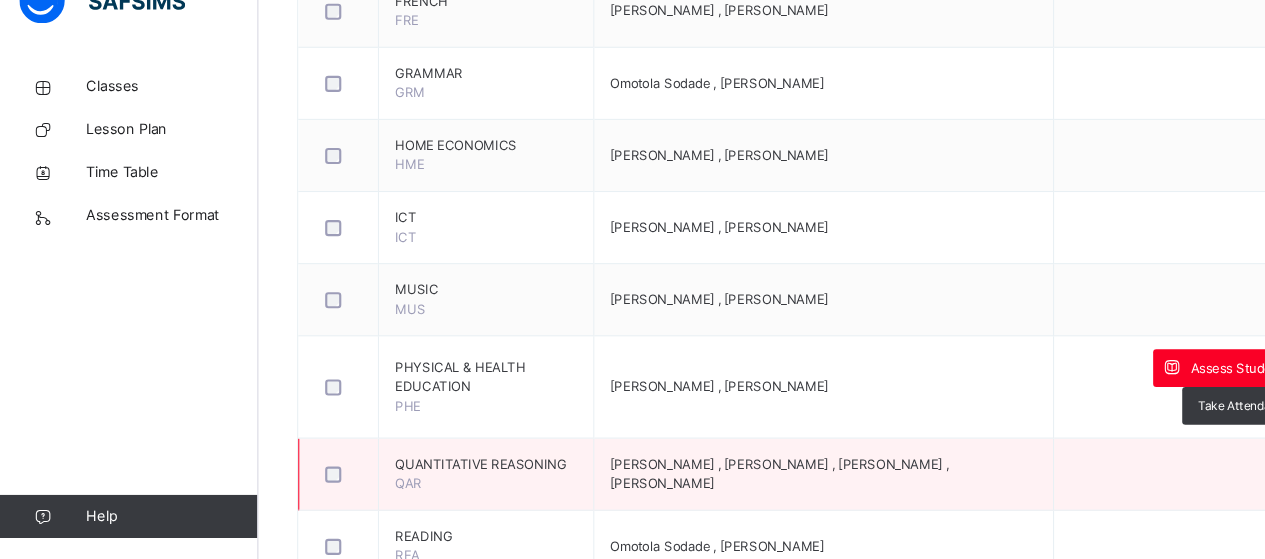 scroll, scrollTop: 891, scrollLeft: 0, axis: vertical 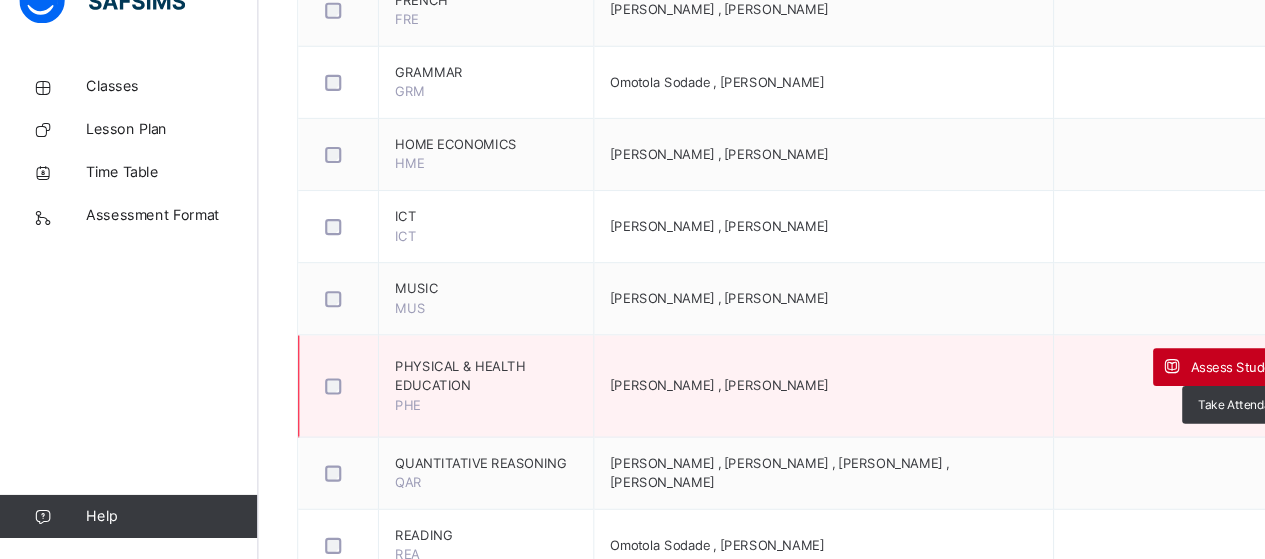 click at bounding box center (1088, 380) 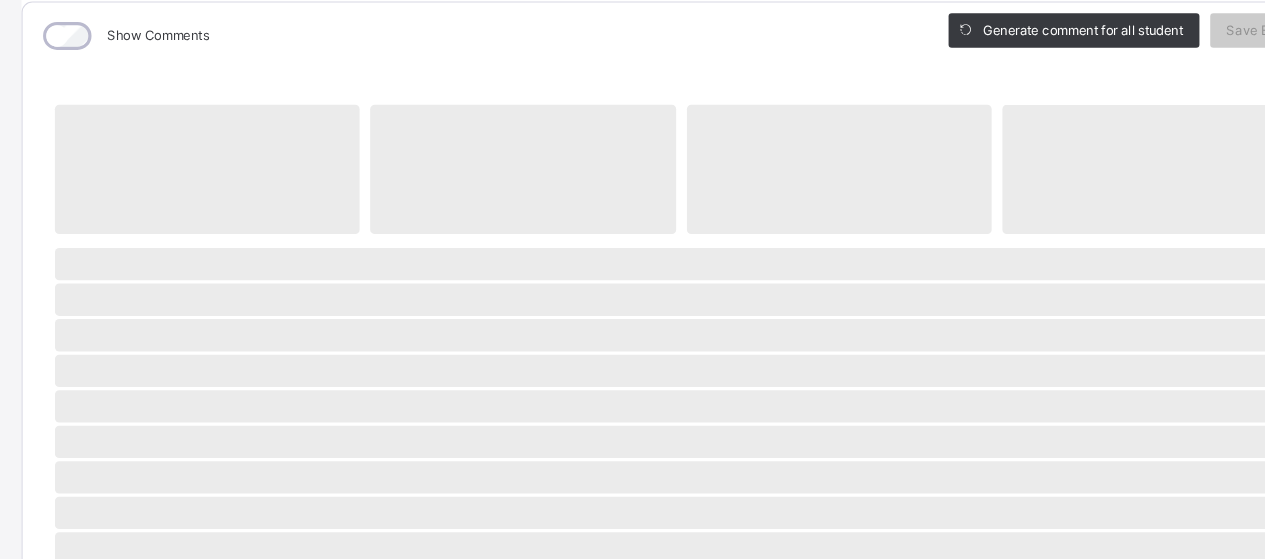 scroll, scrollTop: 224, scrollLeft: 0, axis: vertical 